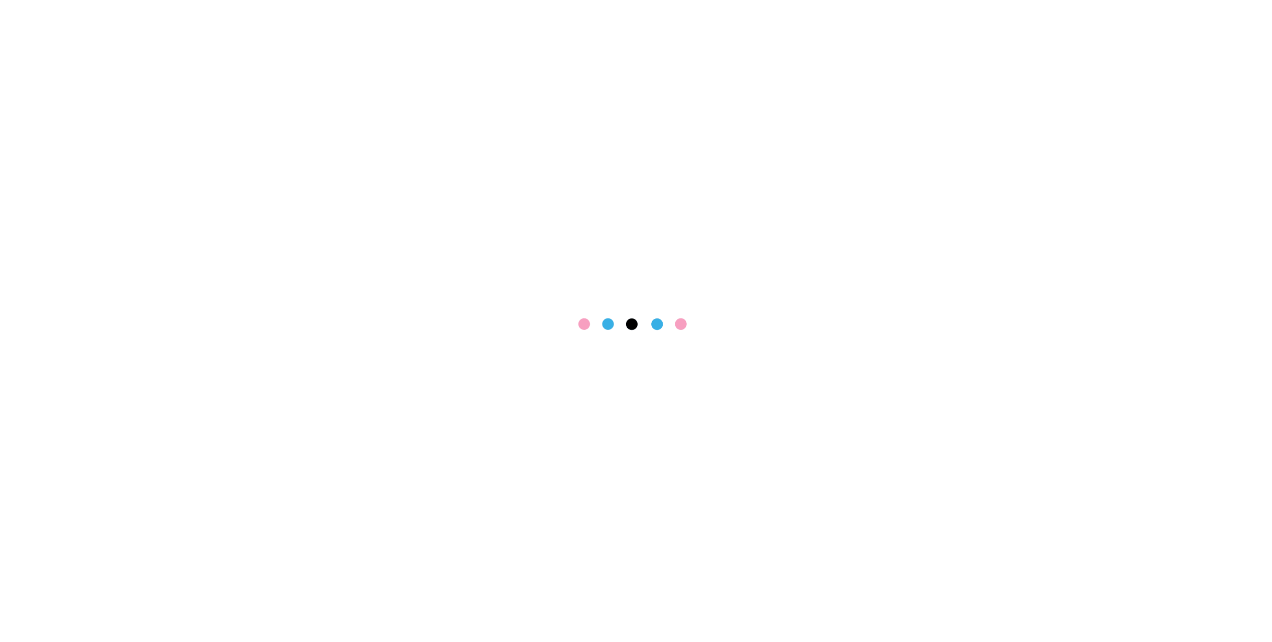 scroll, scrollTop: 0, scrollLeft: 0, axis: both 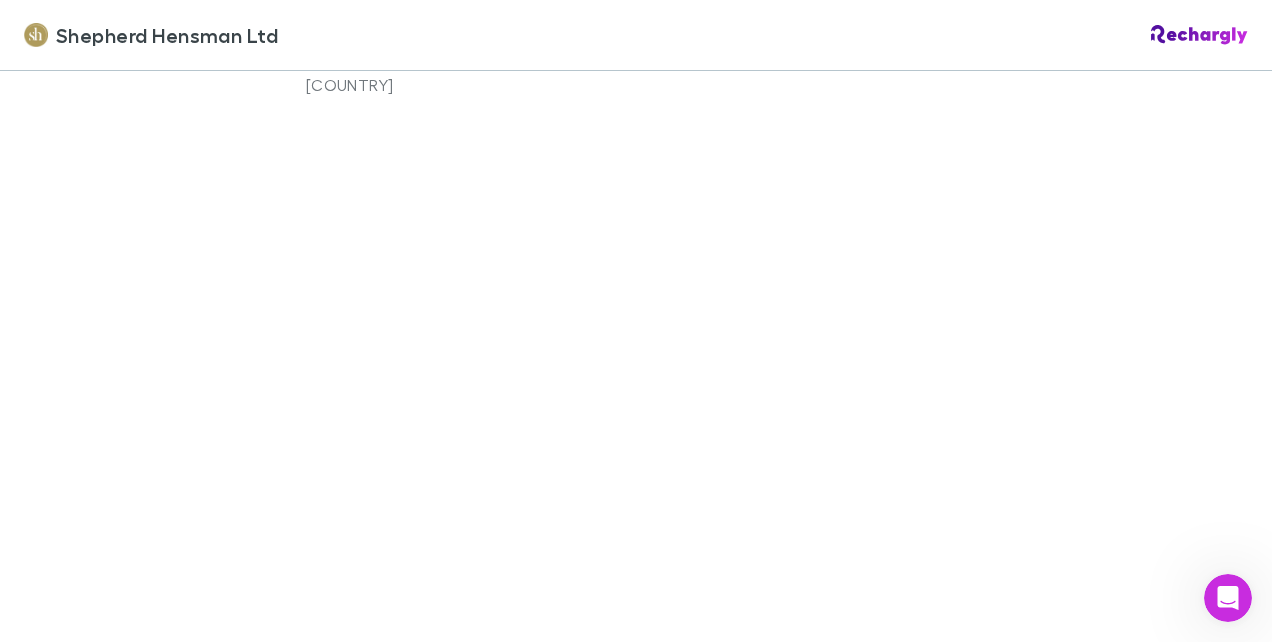 click on "Shepherd Hensman Ltd Shepherd Hensman Ltd Software subscriptions agreement Shepherd Hensman Ltd has partnered with Rechargly to handle invoices and payments of the software subscriptions that they pay on behalf of your company. Status Pending acceptance and payment addition. Summary Shepherd Hensman Ltd handles a set of subscriptions for you, reducing your workload . Rechargly allows them to auto-charge future invoices automatically. To proceed, you need to set up a payment method and accept this agreement. Services Software subscription services . The software suite subscription gives you access to a curated selection of accounting and productivity tools . Customer [FIRST] [LAST] - Financial G.P. Limited Billing Monthly Vendors Xero Category Cloud Software Invoice details Customer [FIRST] [LAST] - Financial G.P. Limited Invoice Number RECH-0412 Invoice Date 01 Aug 2025 Amount Due 28.75 NZD Status Scheduled Description & Date Amount Xero - GST Cashbook Price Plan 28 May - 27 Jun 2025 25.00 Sub Total" at bounding box center [636, 321] 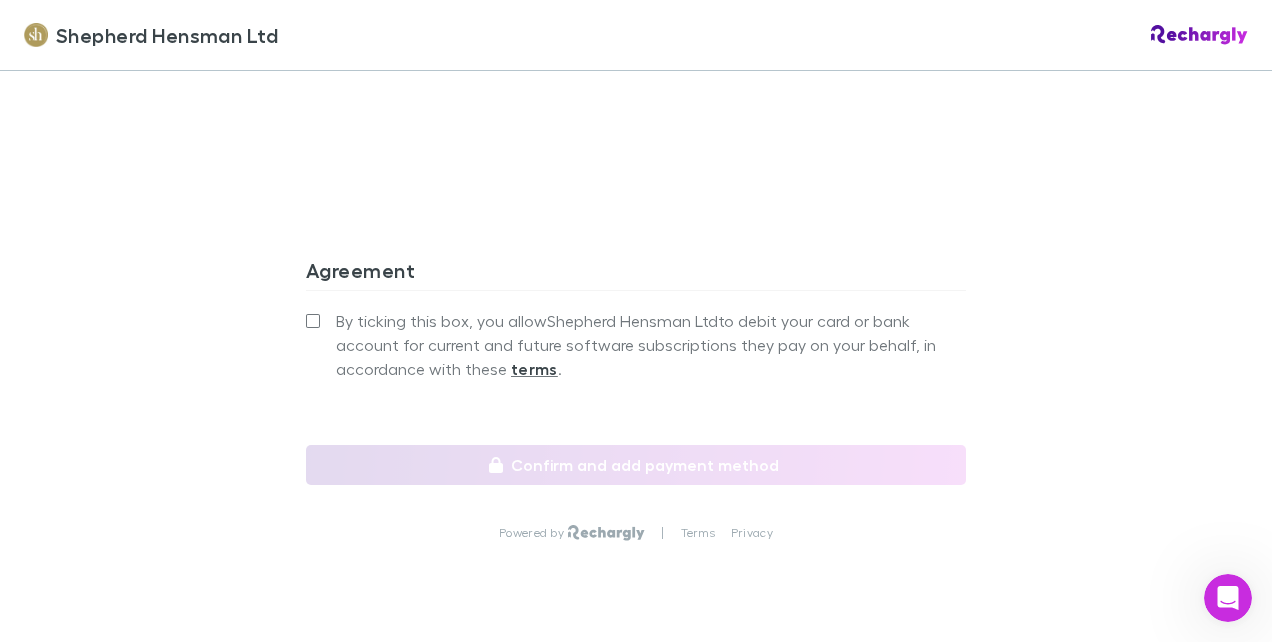 scroll, scrollTop: 1963, scrollLeft: 0, axis: vertical 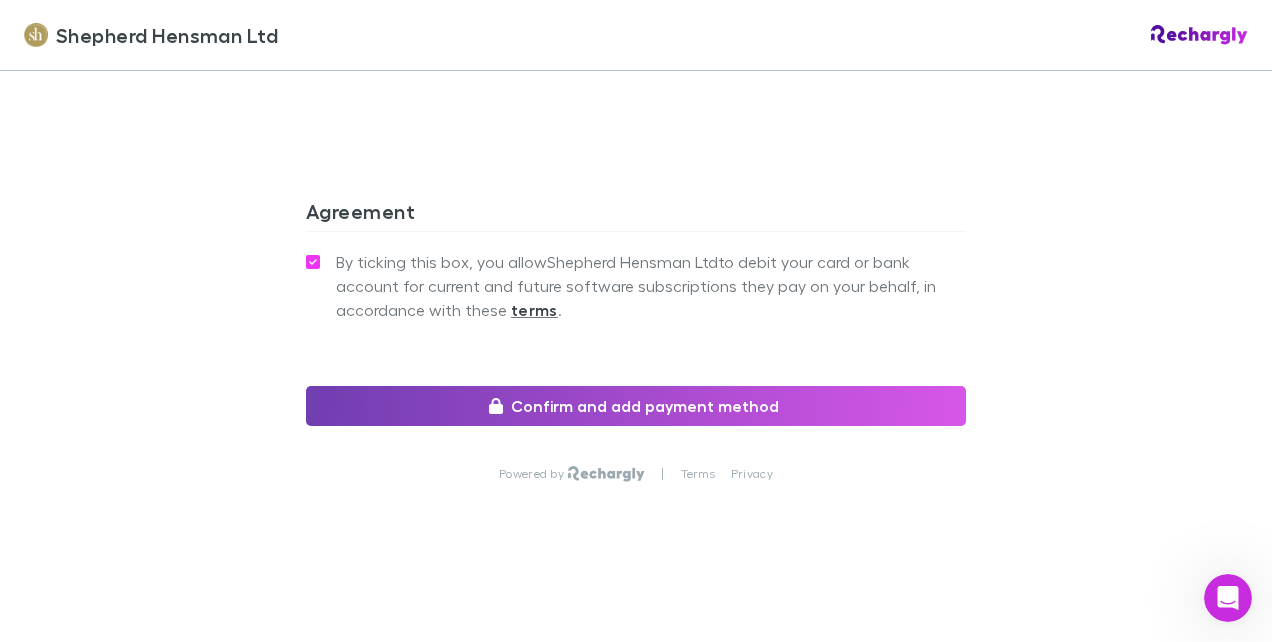 click on "Confirm and add payment method" at bounding box center [636, 406] 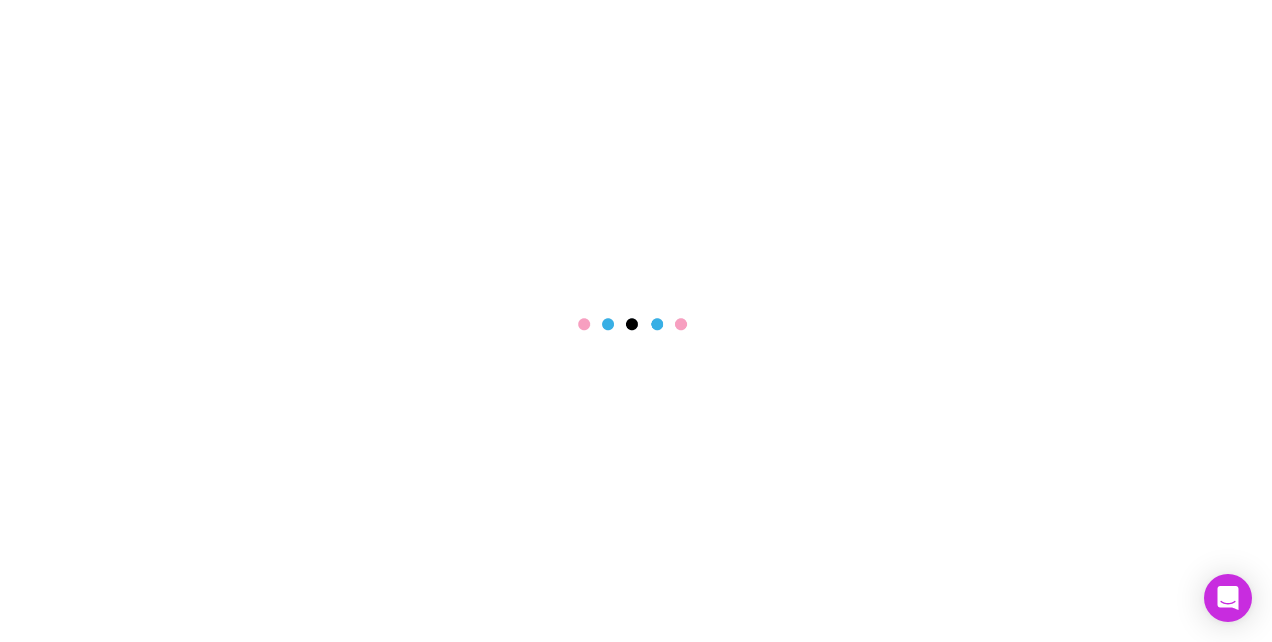 scroll, scrollTop: 0, scrollLeft: 0, axis: both 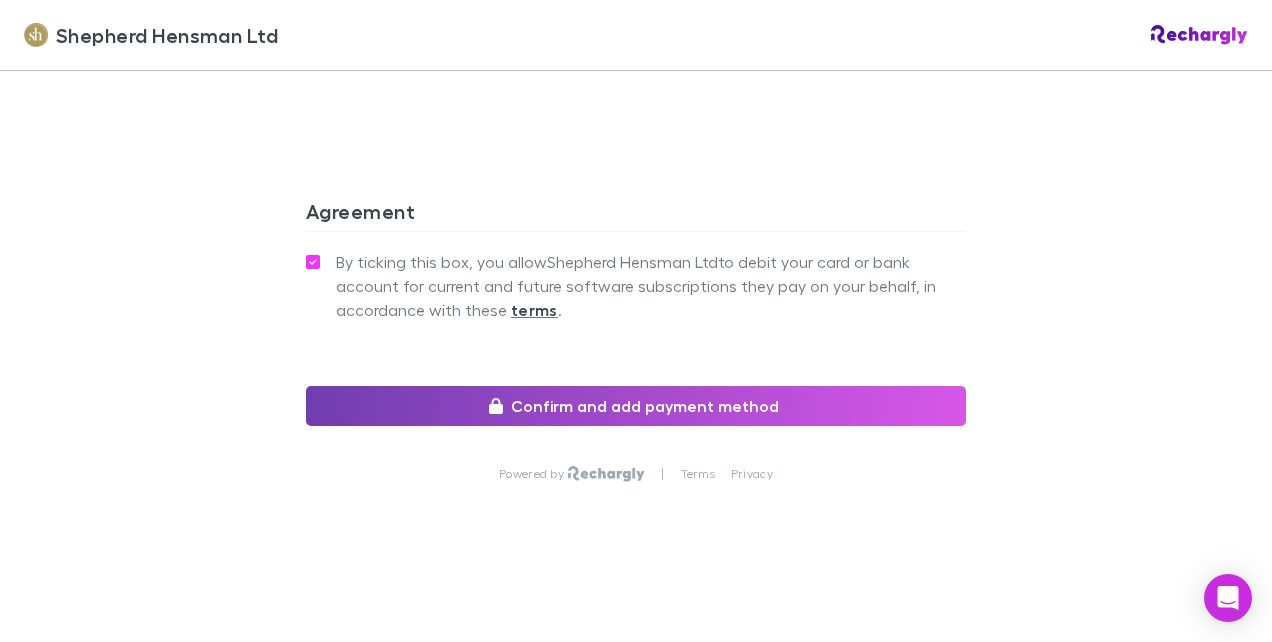 click on "Confirm and add payment method" at bounding box center (636, 406) 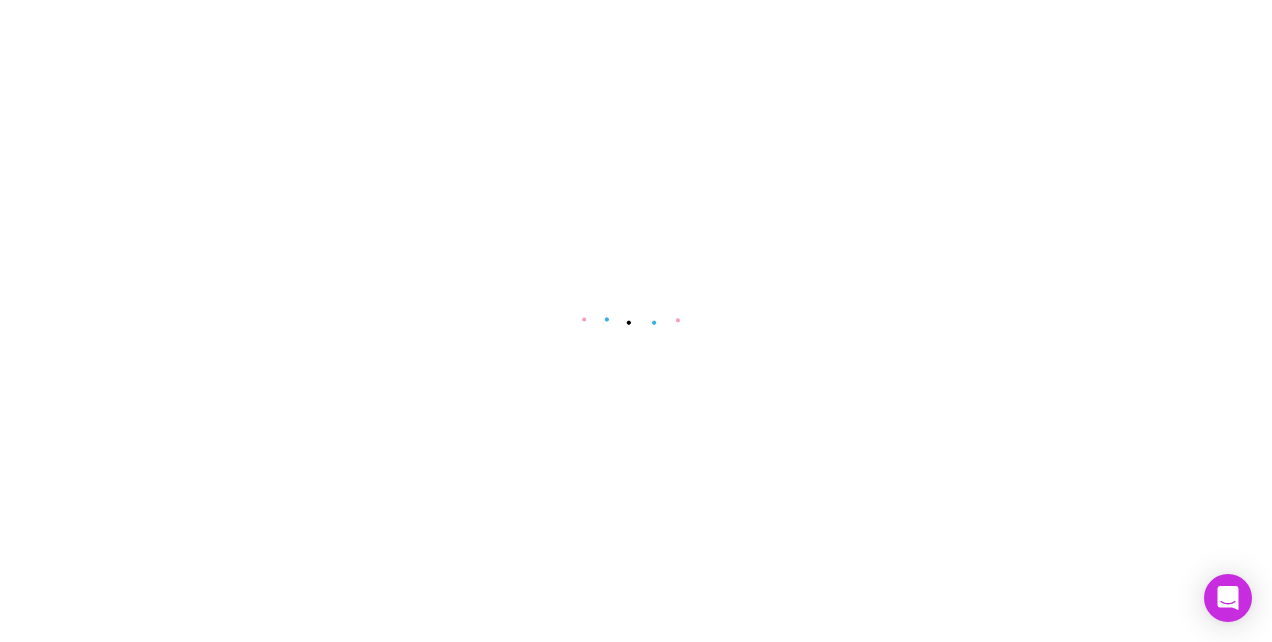 scroll, scrollTop: 0, scrollLeft: 0, axis: both 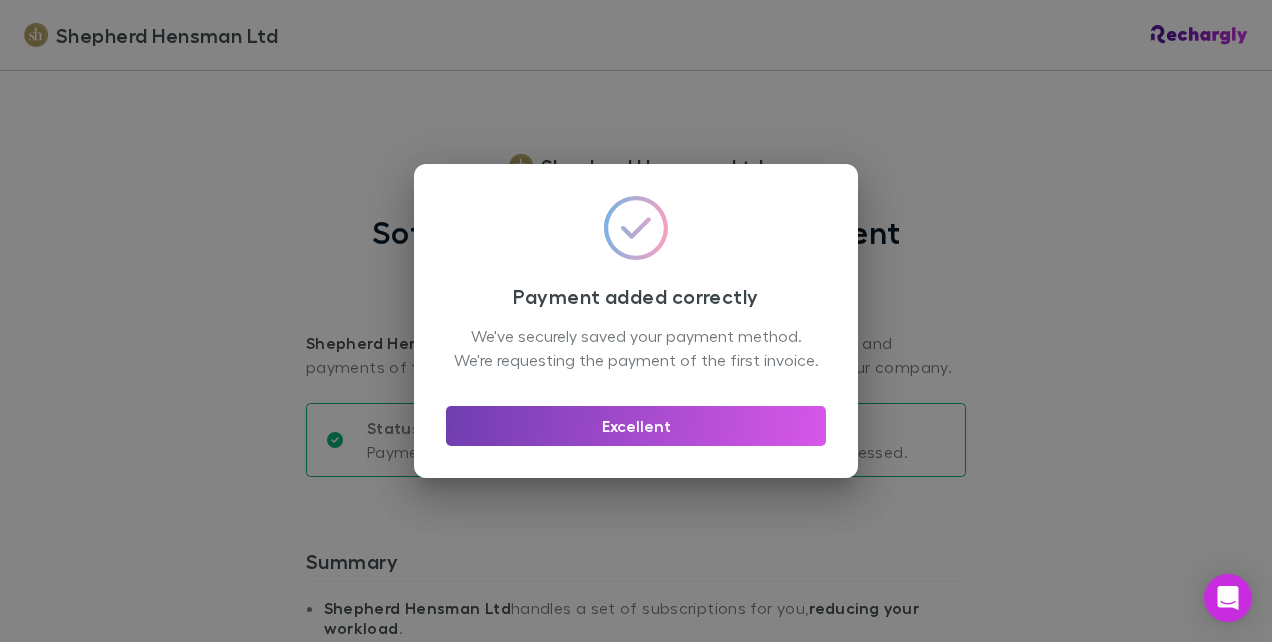 click on "Excellent" at bounding box center (636, 426) 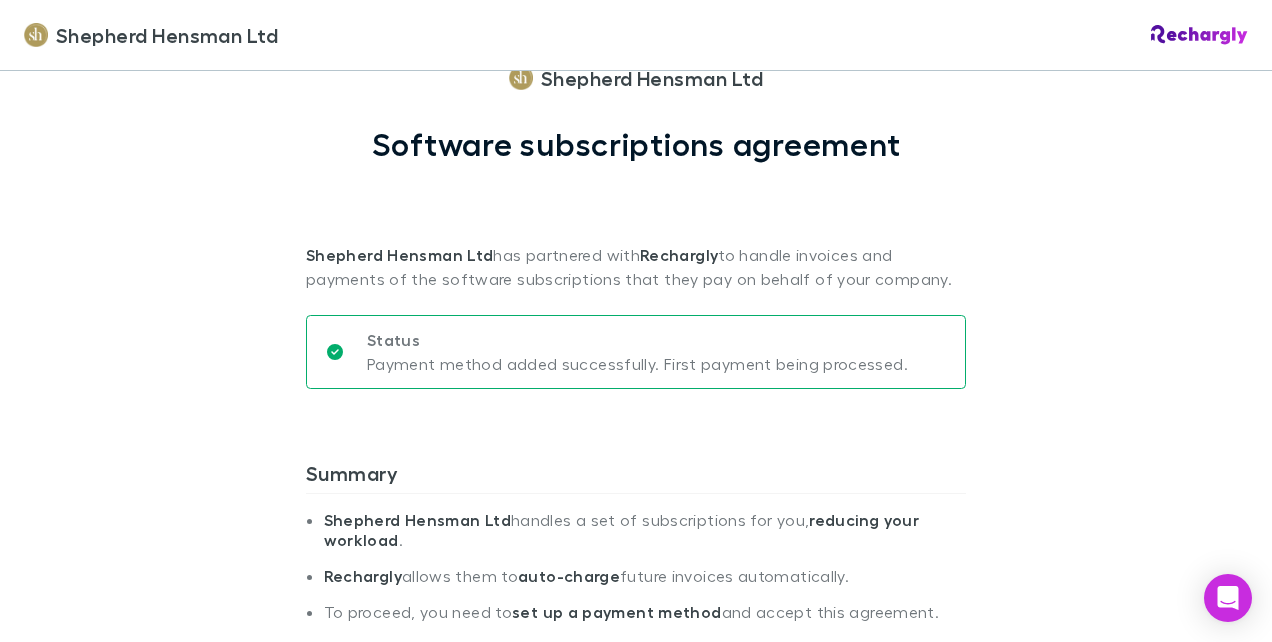 scroll, scrollTop: 0, scrollLeft: 0, axis: both 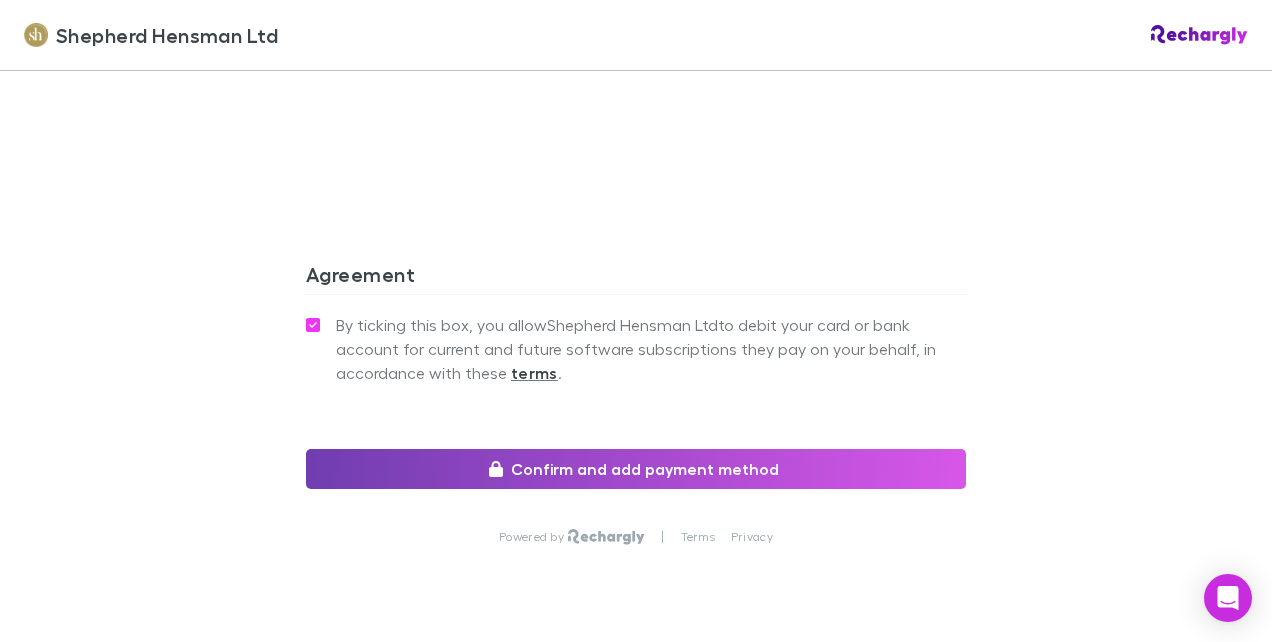 click on "Confirm and add payment method" at bounding box center [636, 469] 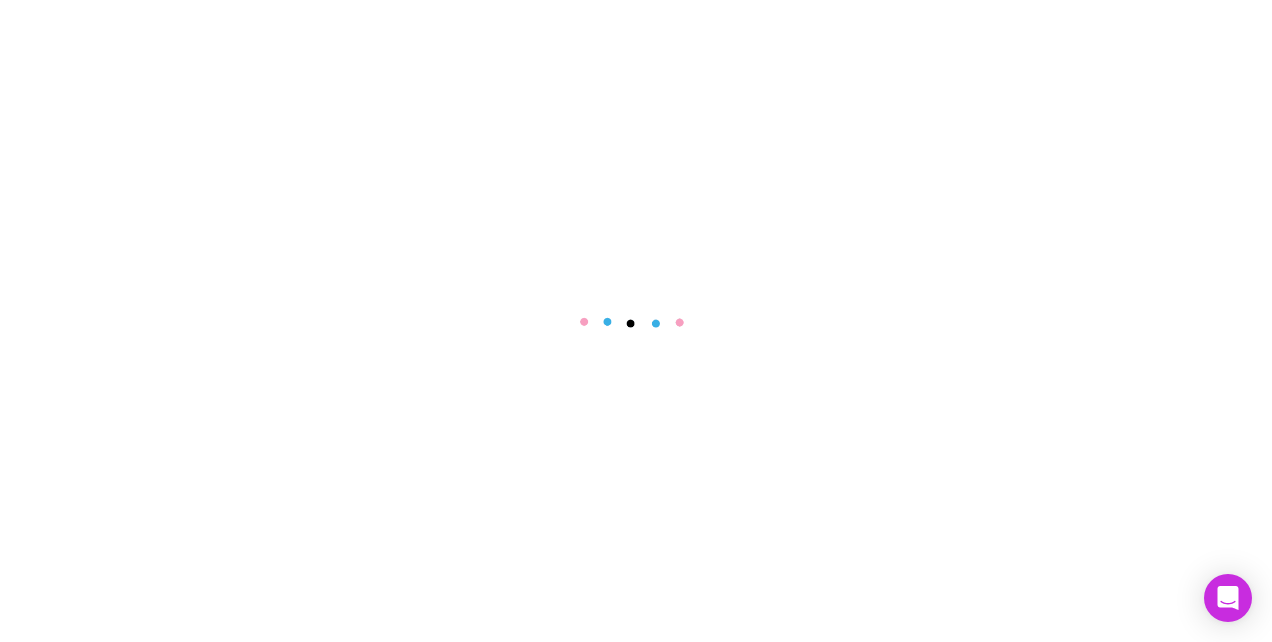 scroll, scrollTop: 0, scrollLeft: 0, axis: both 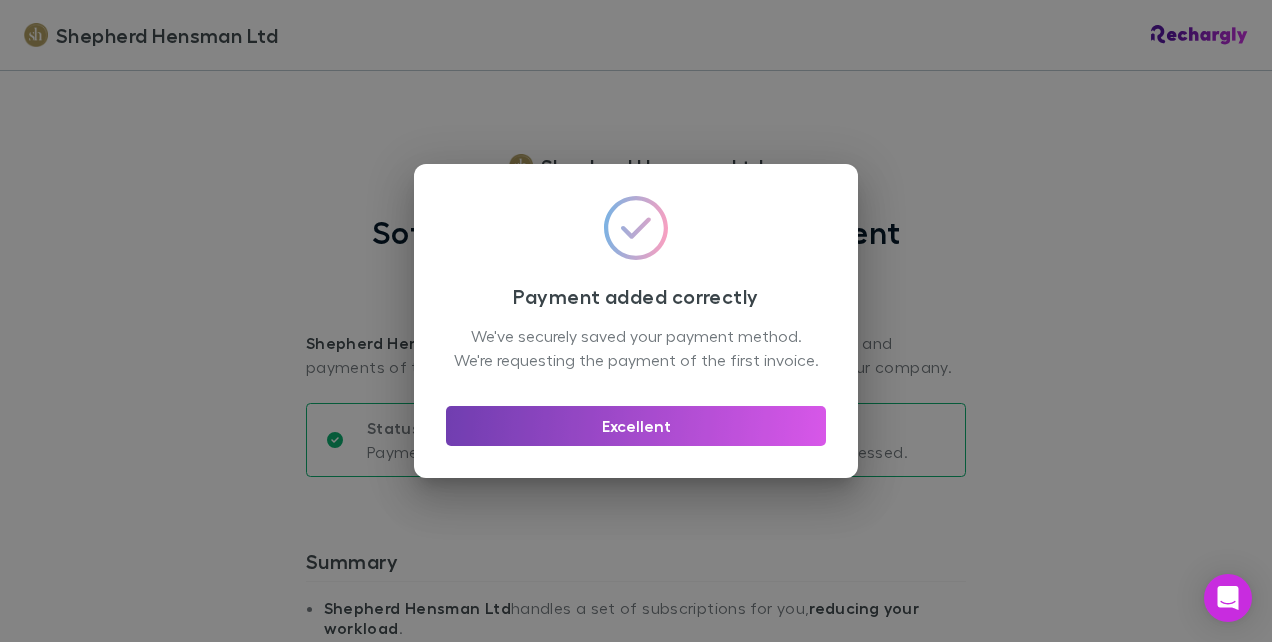click on "Excellent" at bounding box center (636, 426) 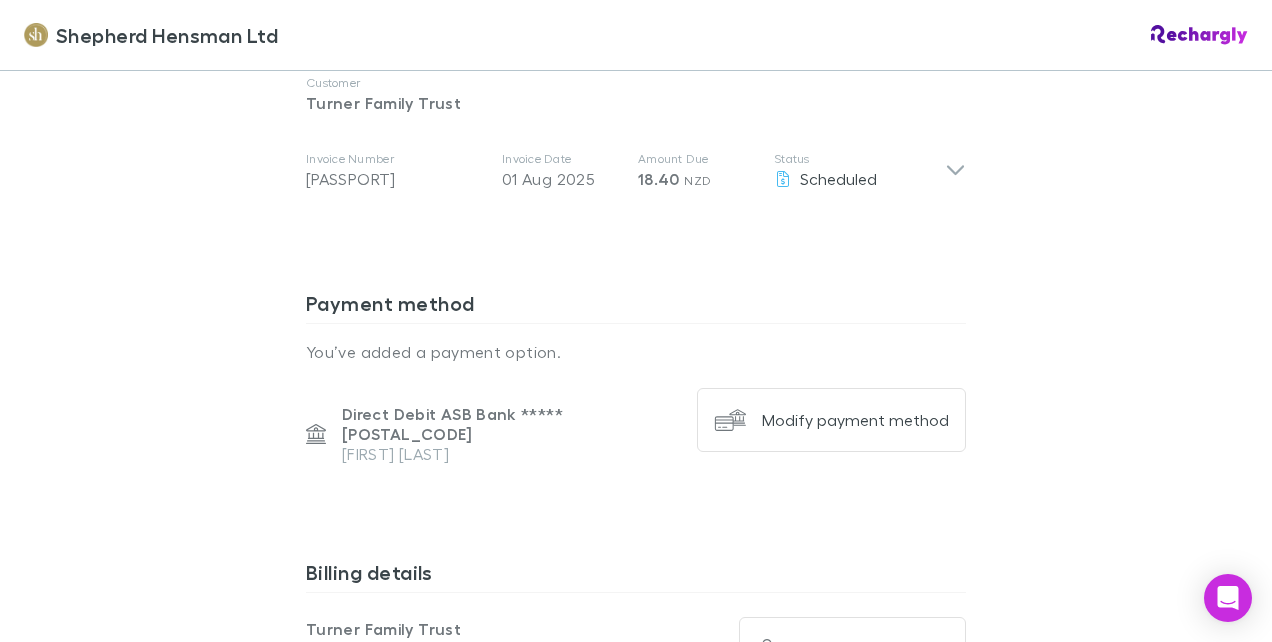 scroll, scrollTop: 753, scrollLeft: 0, axis: vertical 